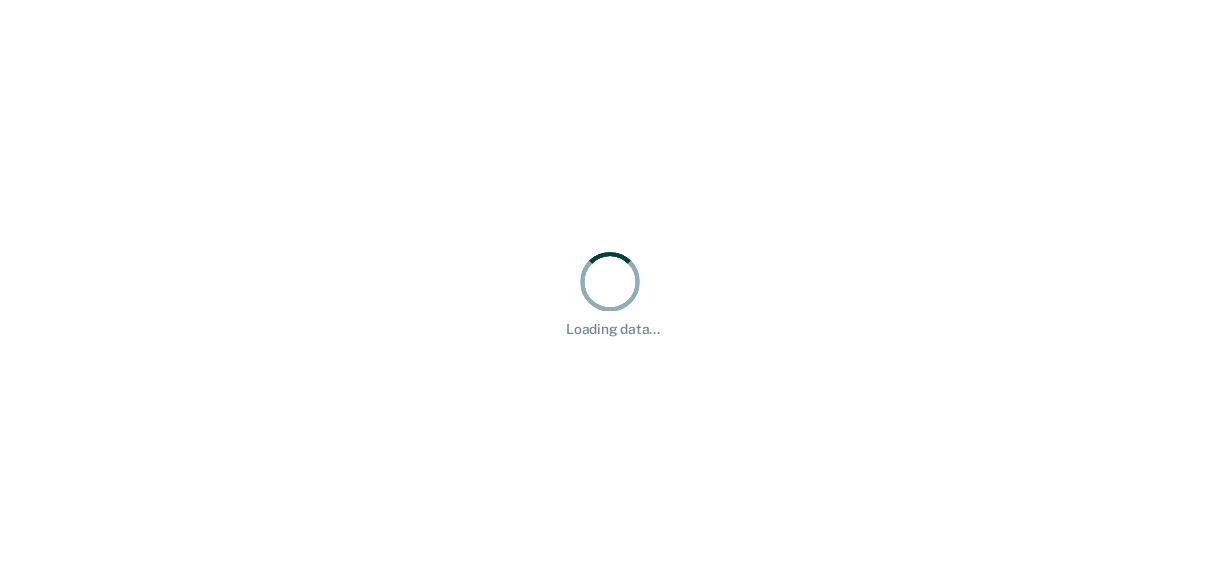 scroll, scrollTop: 0, scrollLeft: 0, axis: both 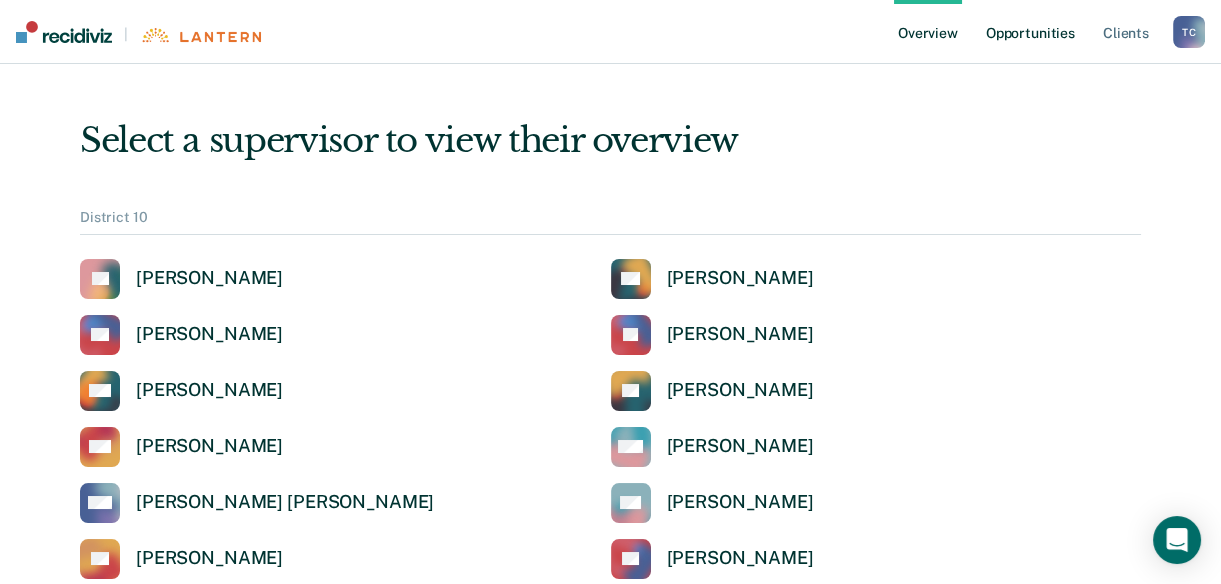 click on "Opportunities" at bounding box center [1030, 32] 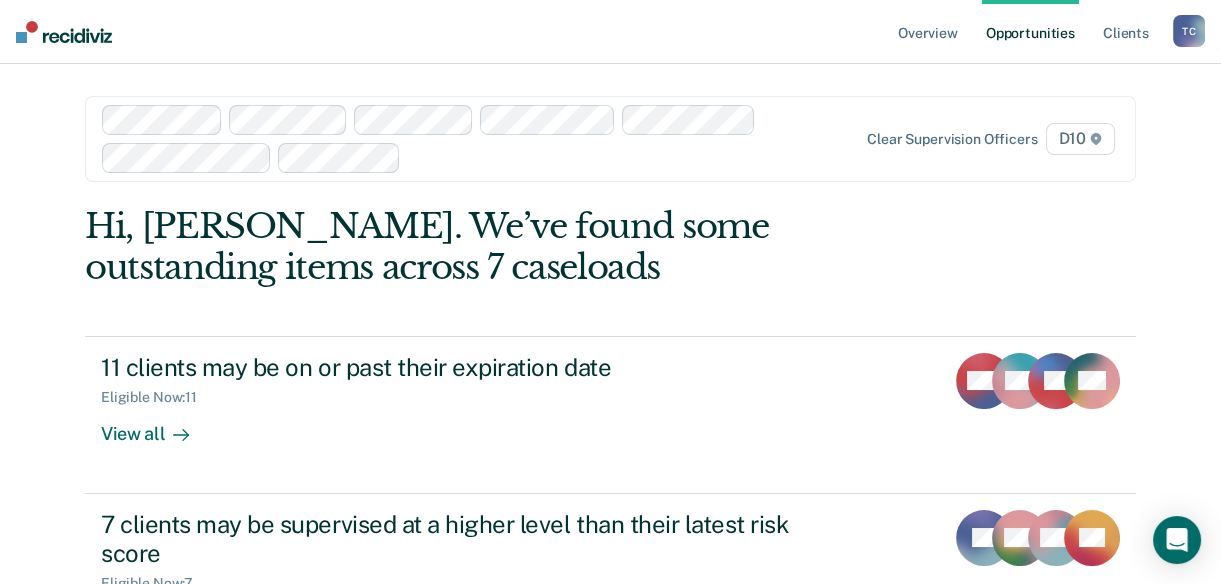 click on "Hi, [PERSON_NAME]. We’ve found some outstanding items across 7 caseloads" at bounding box center [505, 247] 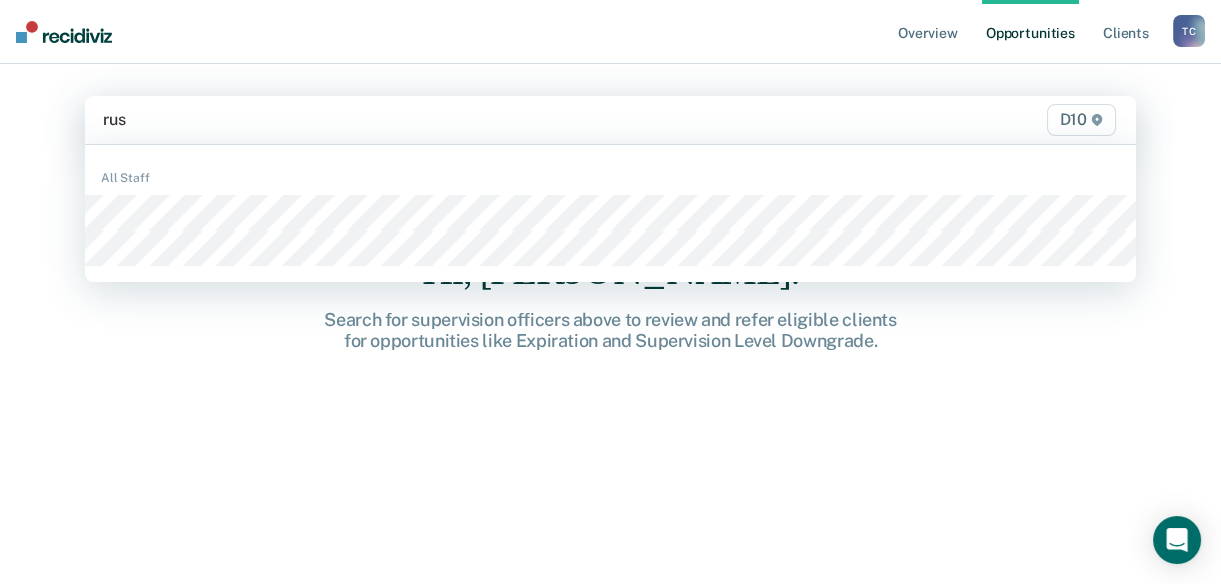 type on "[PERSON_NAME]" 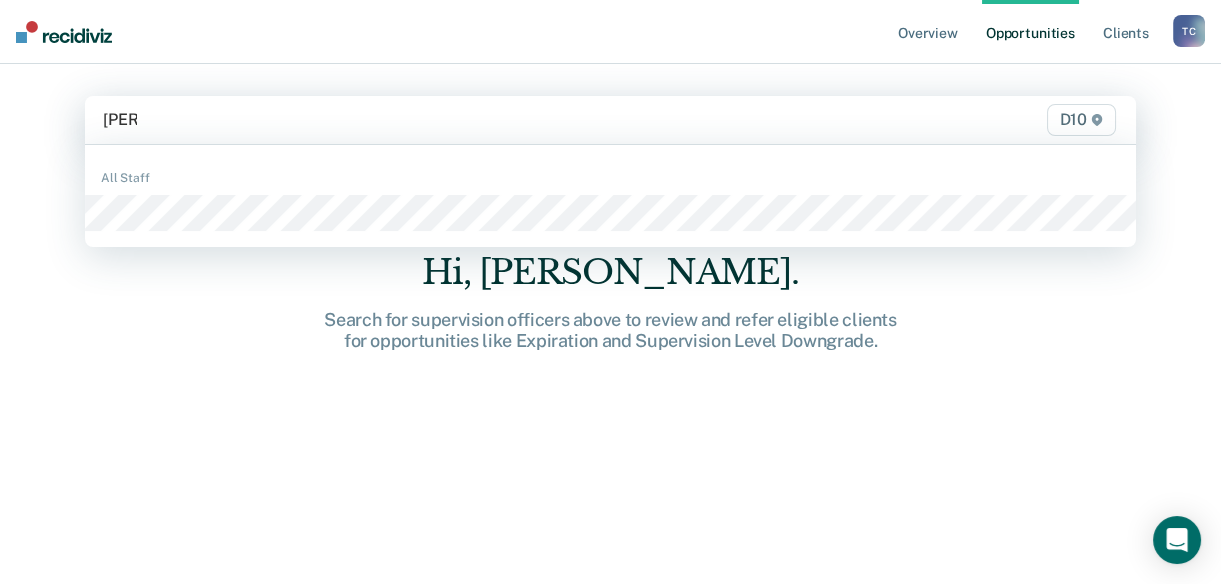 type 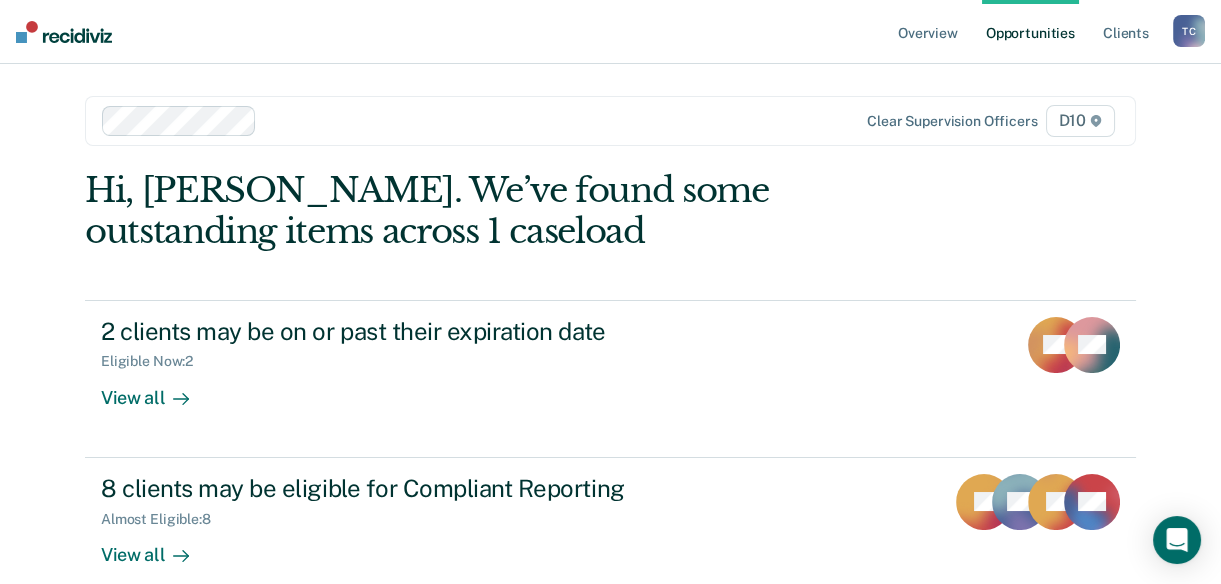 click on "Hi, [PERSON_NAME]. We’ve found some outstanding items across 1 caseload 2 clients may be on or past their expiration date Eligible Now :  2 View all   CB NS 8 clients may be eligible for Compliant Reporting Almost Eligible :  8 View all   JS KB JA + 5" at bounding box center [610, 392] 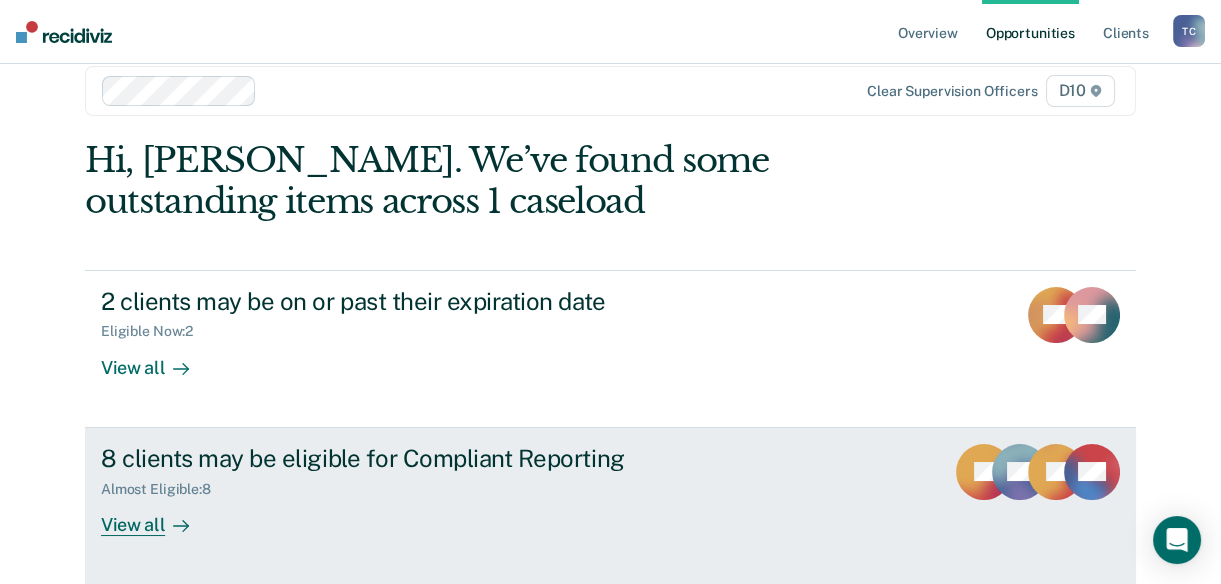 click 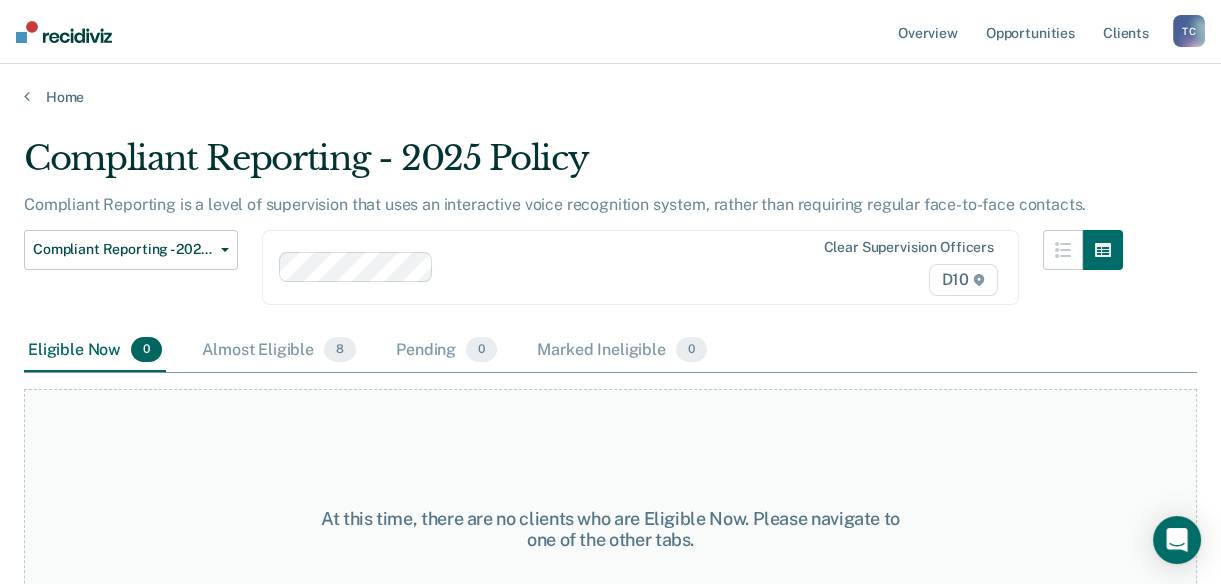 click on "Clear   supervision officers D10" at bounding box center (640, 267) 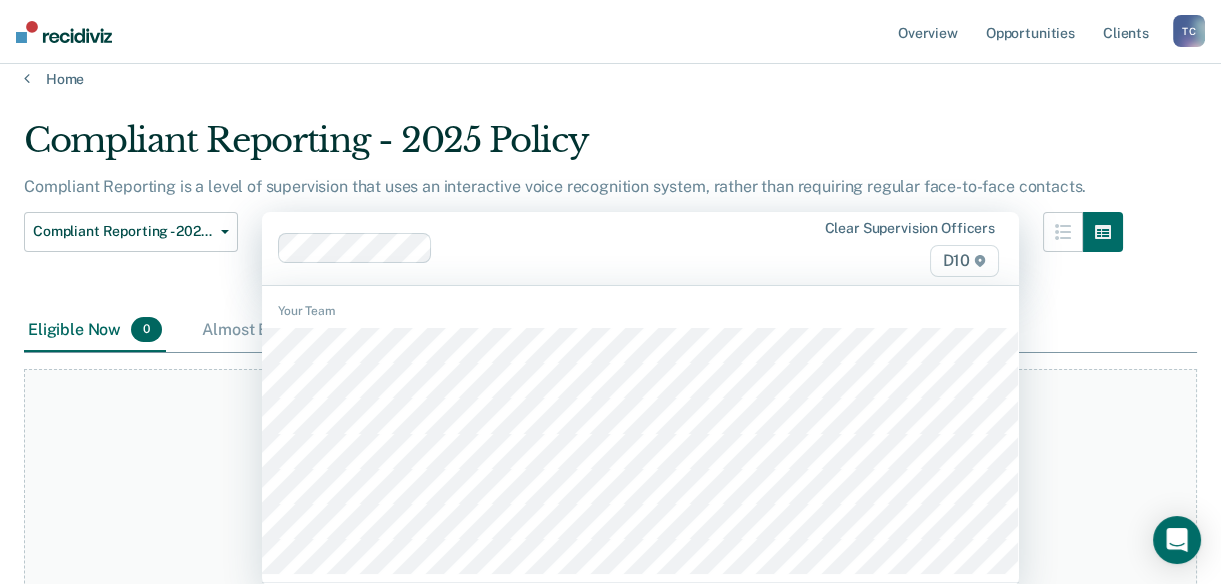 scroll, scrollTop: 20, scrollLeft: 0, axis: vertical 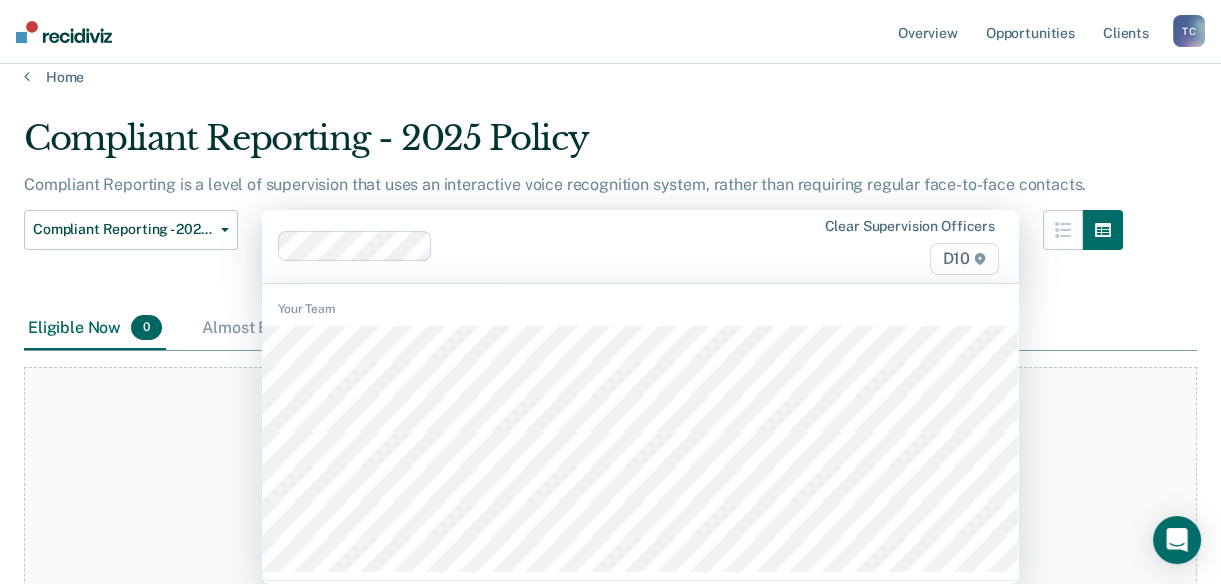 click on "Compliant Reporting - 2025 Policy Expiration Supervision Level Downgrade Suspension of Direct Supervision Compliant Reporting - 2025 Policy" at bounding box center (131, 258) 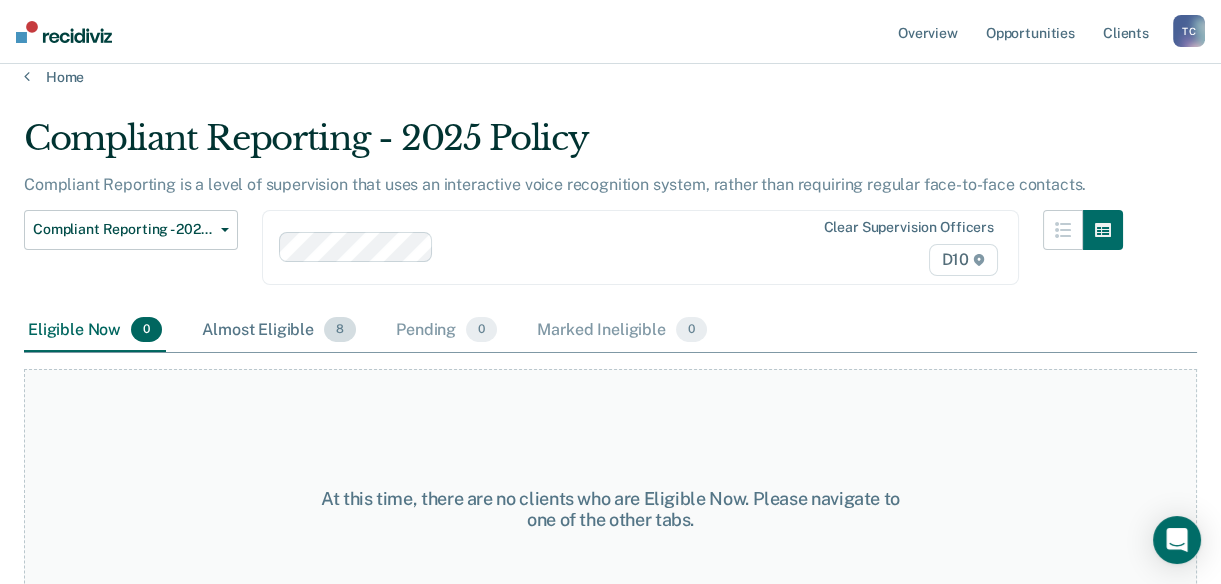 click on "Almost Eligible 8" at bounding box center [279, 331] 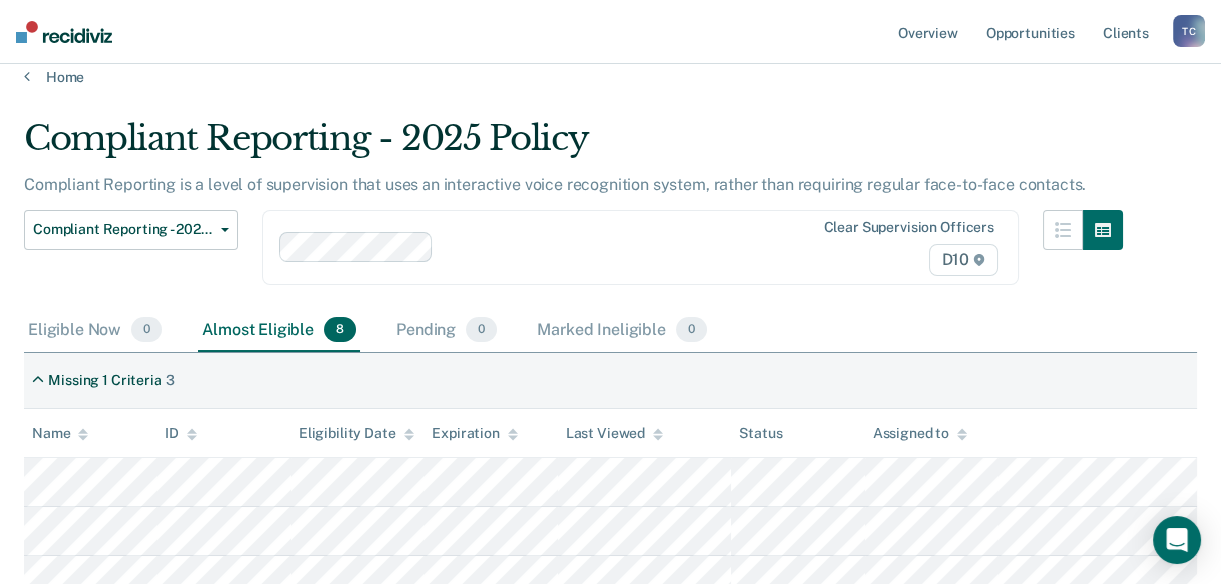 click on "Missing 1 Criteria 3" at bounding box center [610, 381] 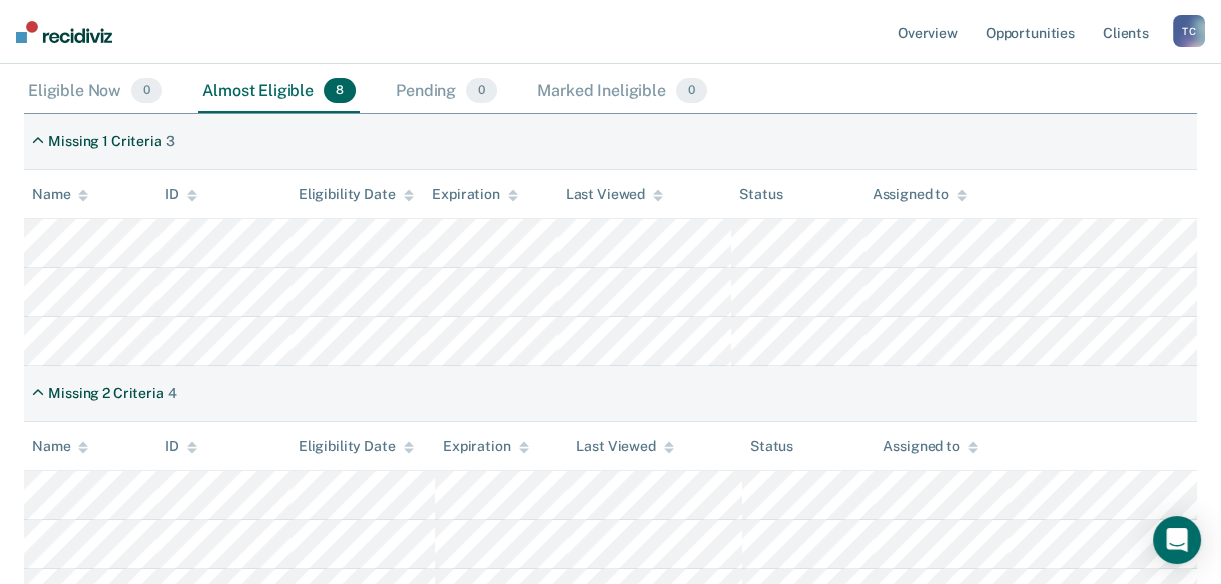 scroll, scrollTop: 238, scrollLeft: 0, axis: vertical 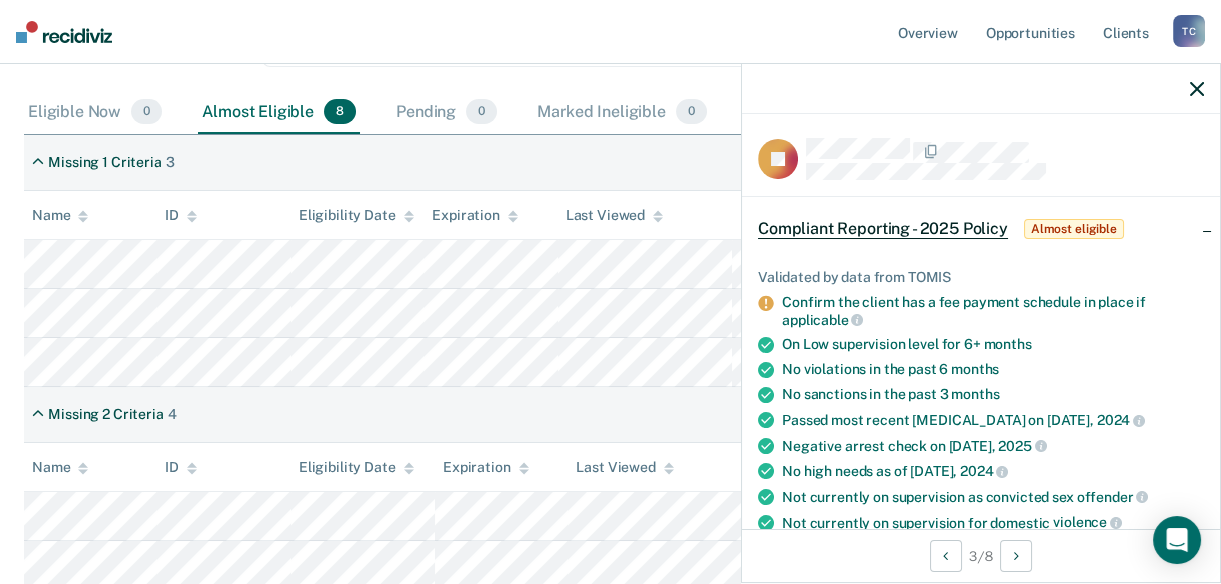 click on "Missing 2 Criteria 4" at bounding box center [610, 415] 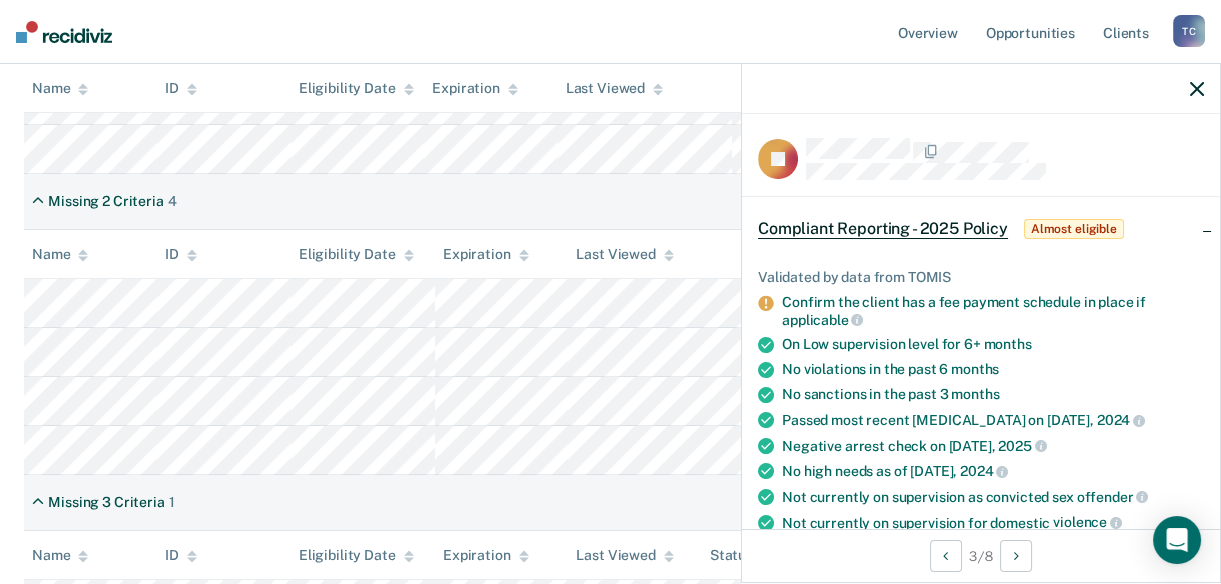 scroll, scrollTop: 456, scrollLeft: 0, axis: vertical 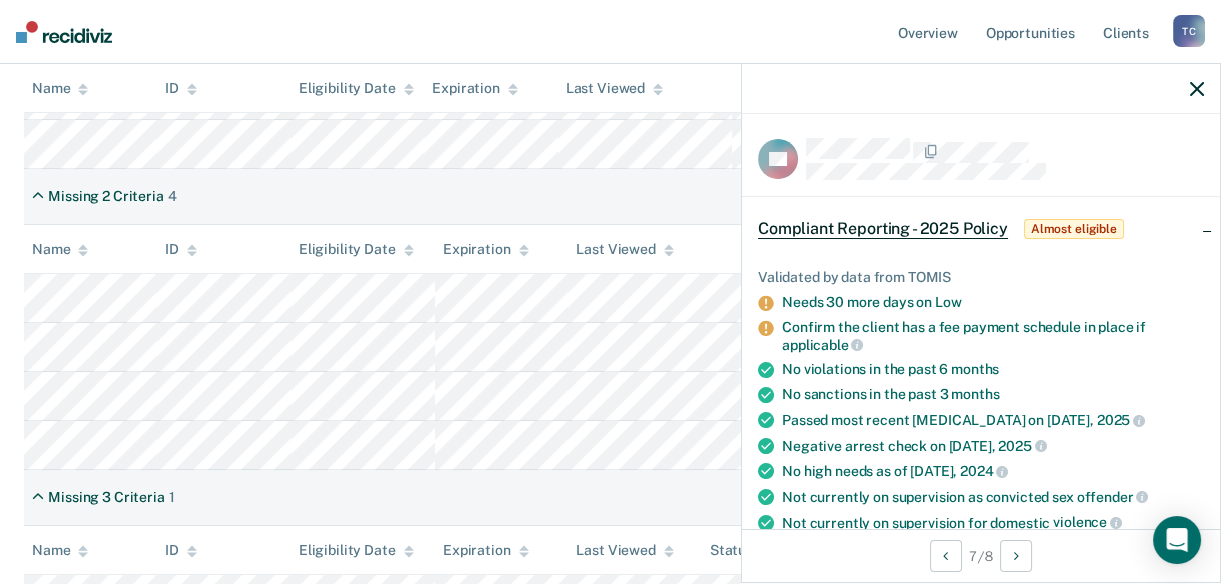 click on "Missing 2 Criteria 4" at bounding box center (610, 197) 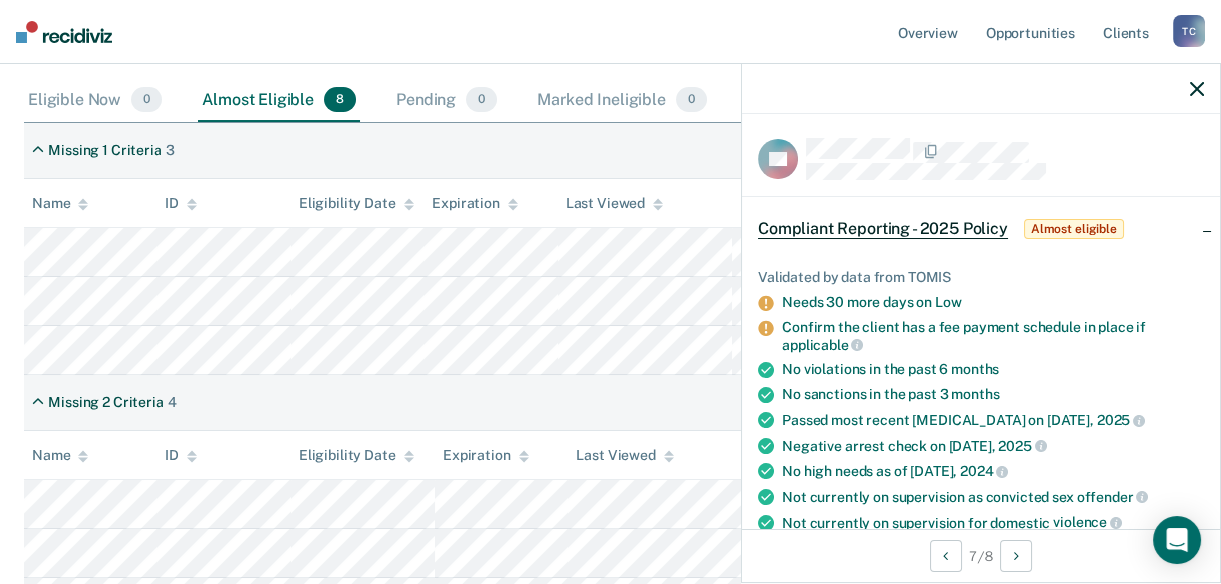 scroll, scrollTop: 254, scrollLeft: 0, axis: vertical 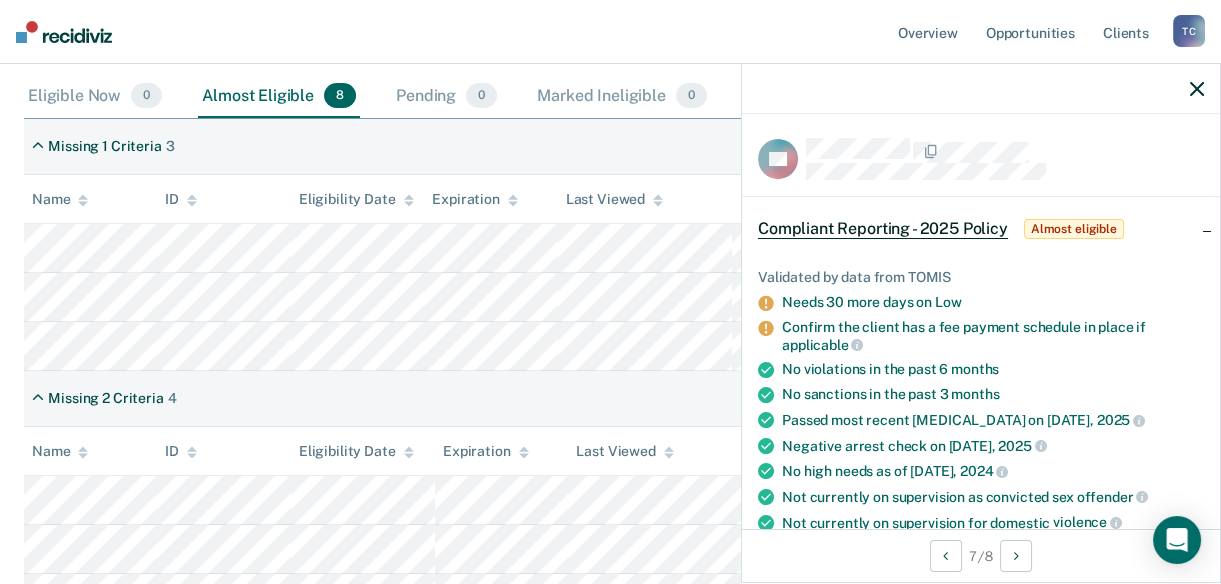 click 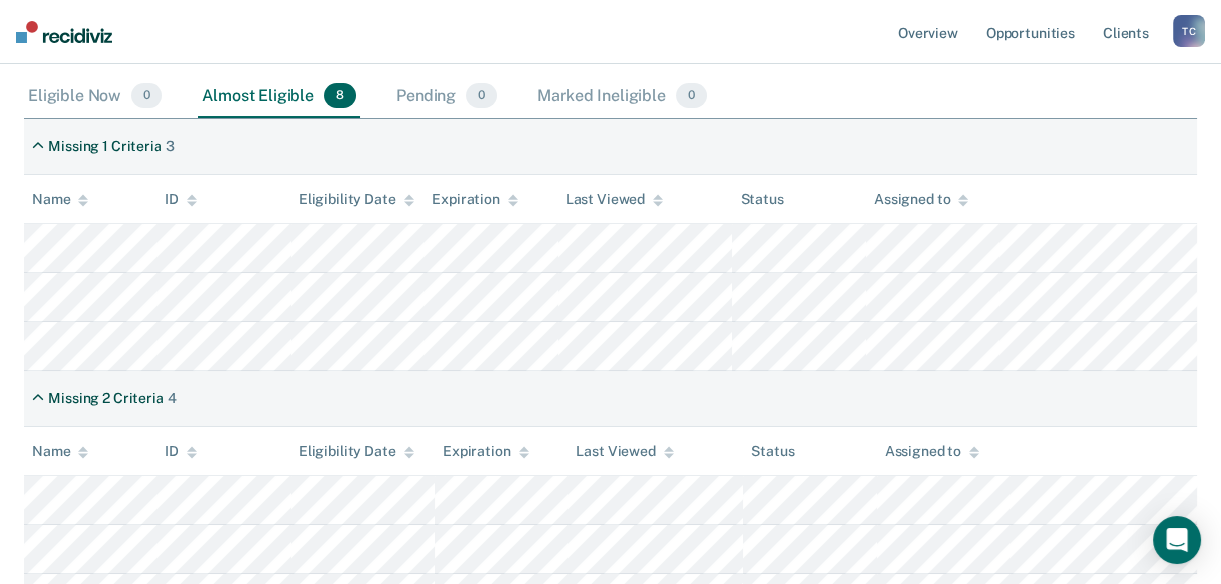 click on "Missing 1 Criteria 3" at bounding box center (610, 147) 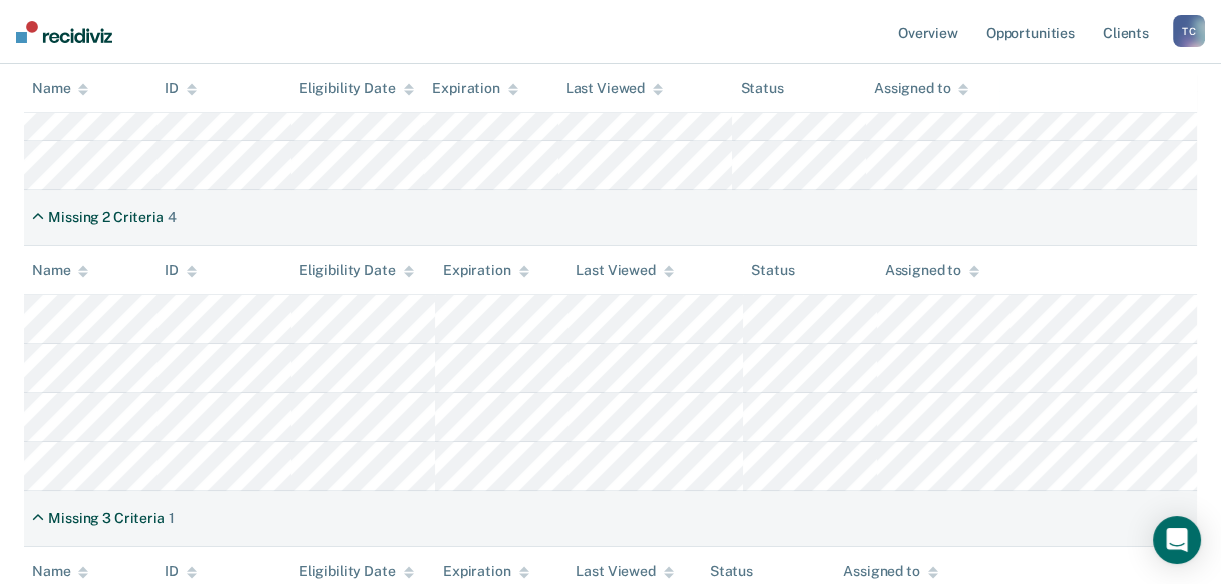 scroll, scrollTop: 436, scrollLeft: 0, axis: vertical 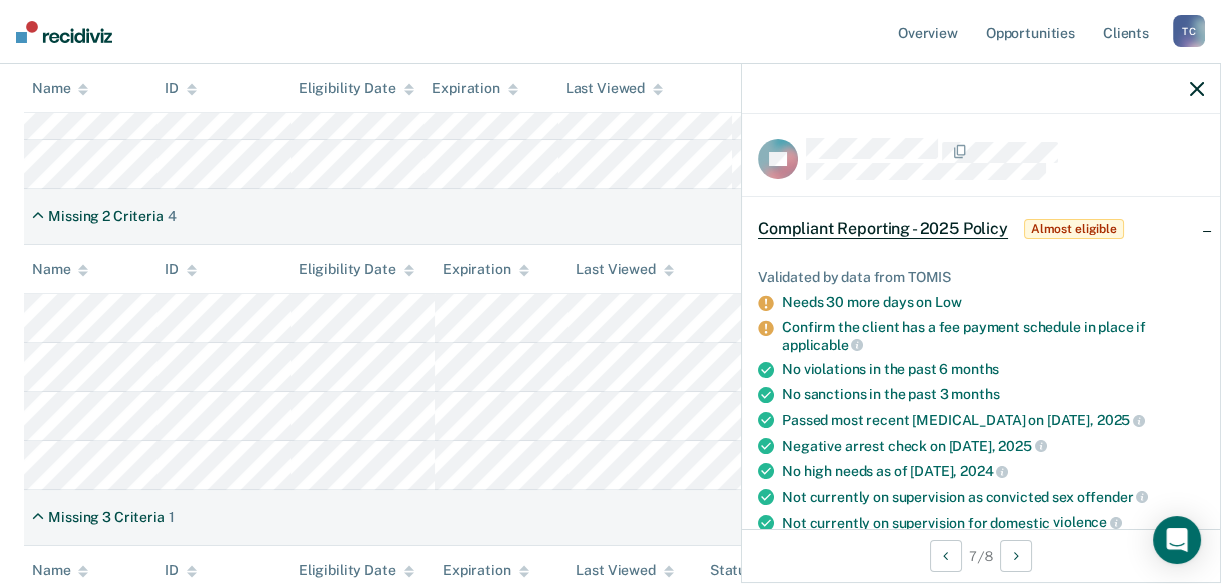 click 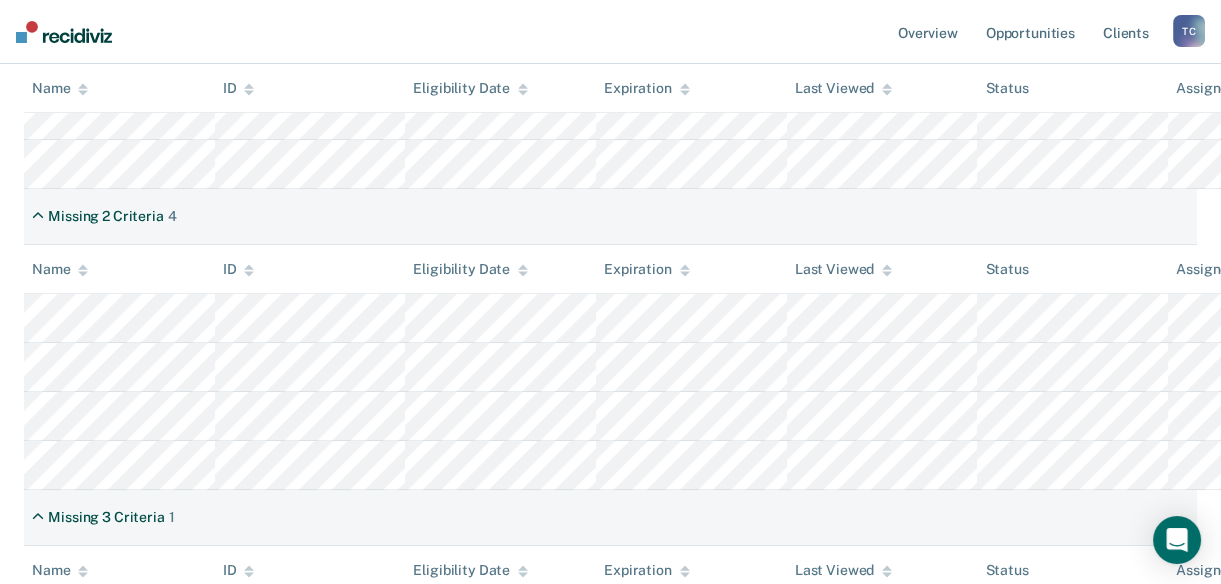 scroll, scrollTop: 0, scrollLeft: 0, axis: both 